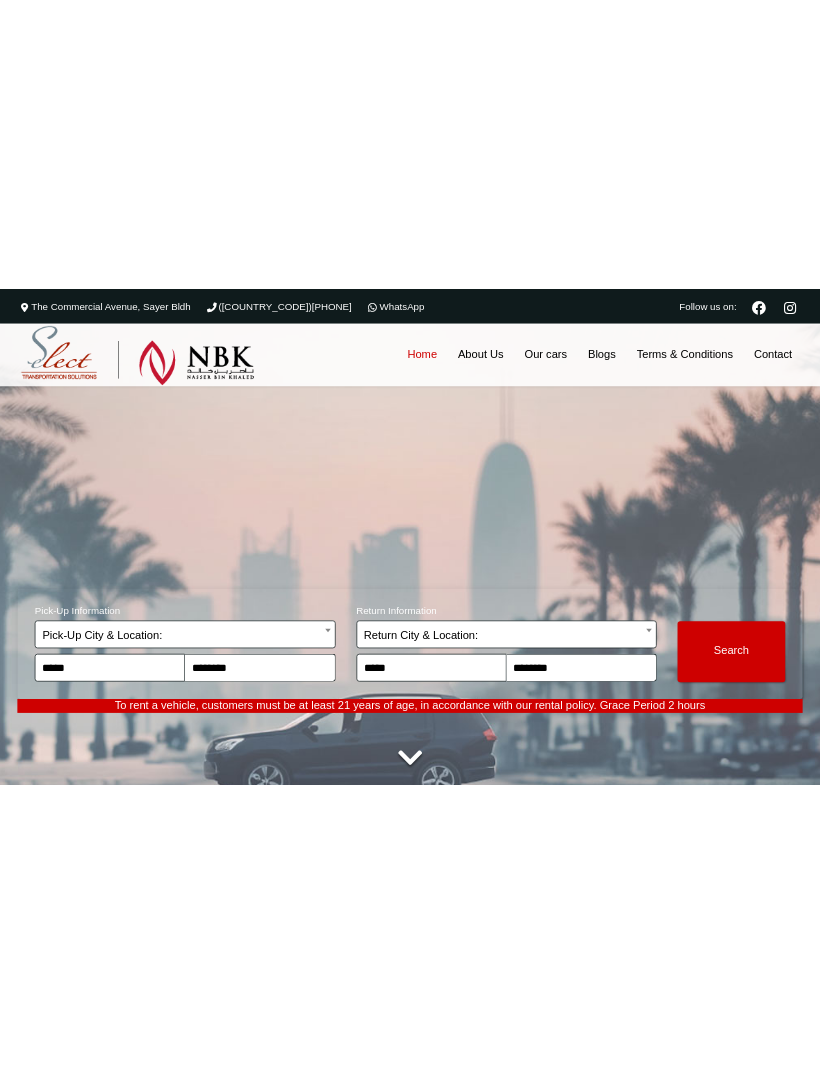 scroll, scrollTop: 0, scrollLeft: 0, axis: both 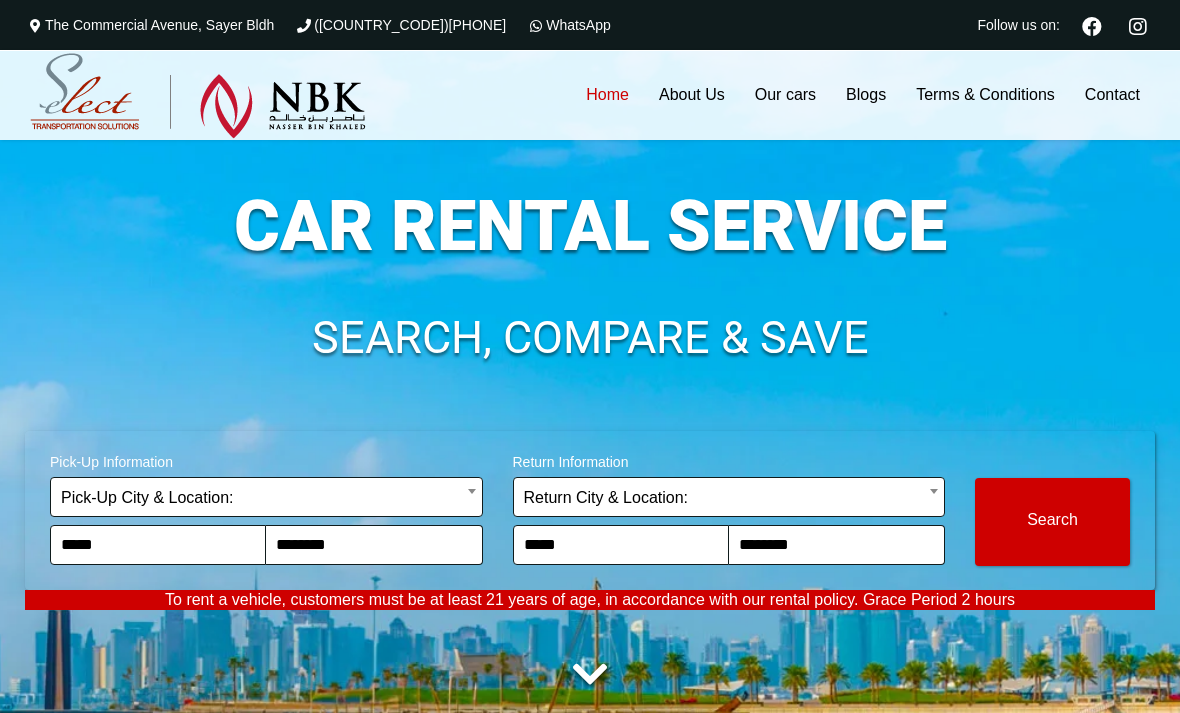 click at bounding box center (590, 675) 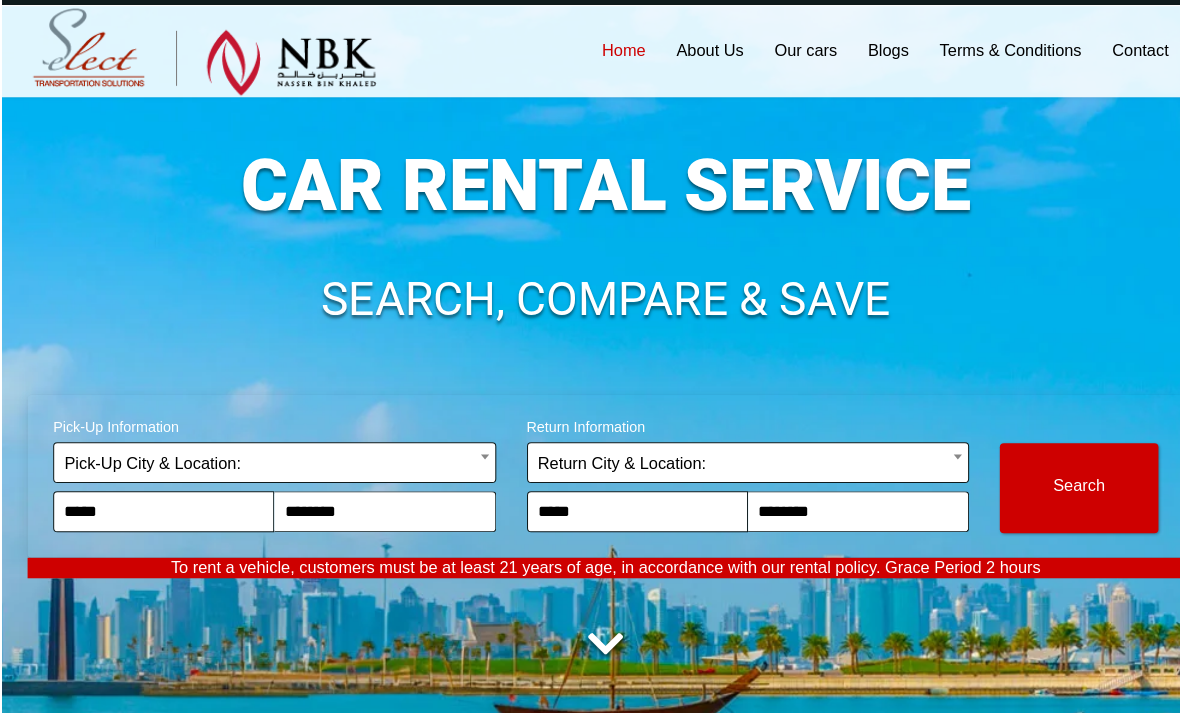 scroll, scrollTop: 0, scrollLeft: 0, axis: both 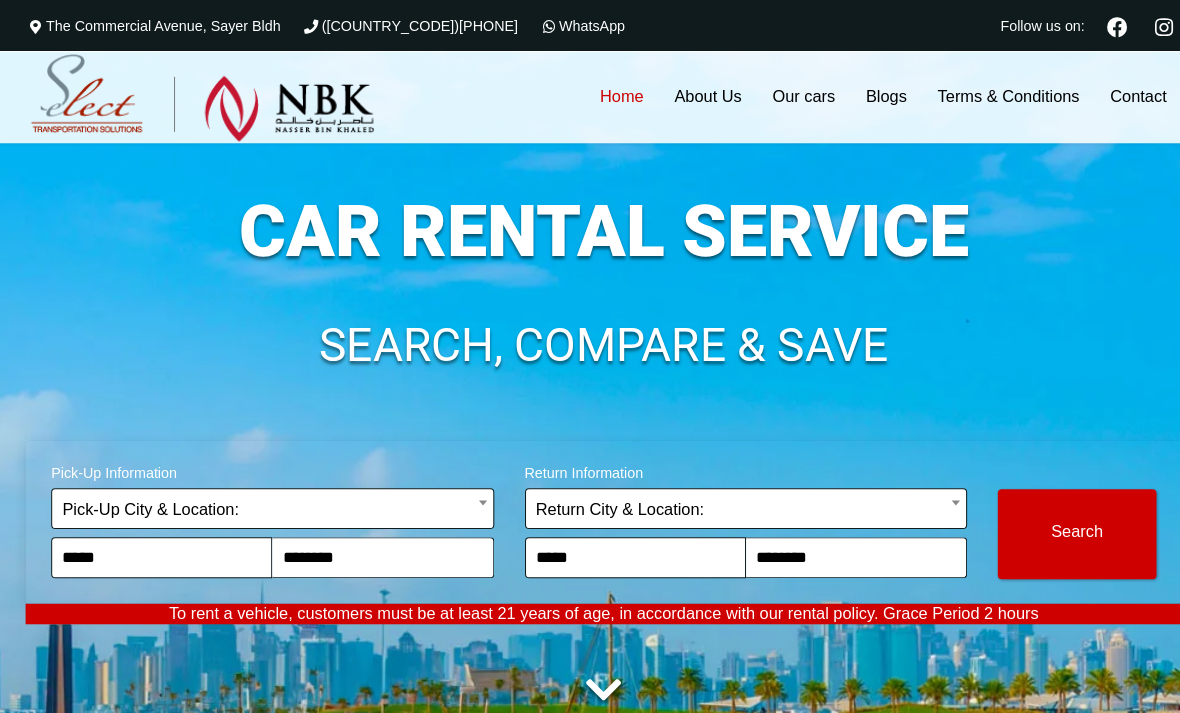 click at bounding box center [590, 675] 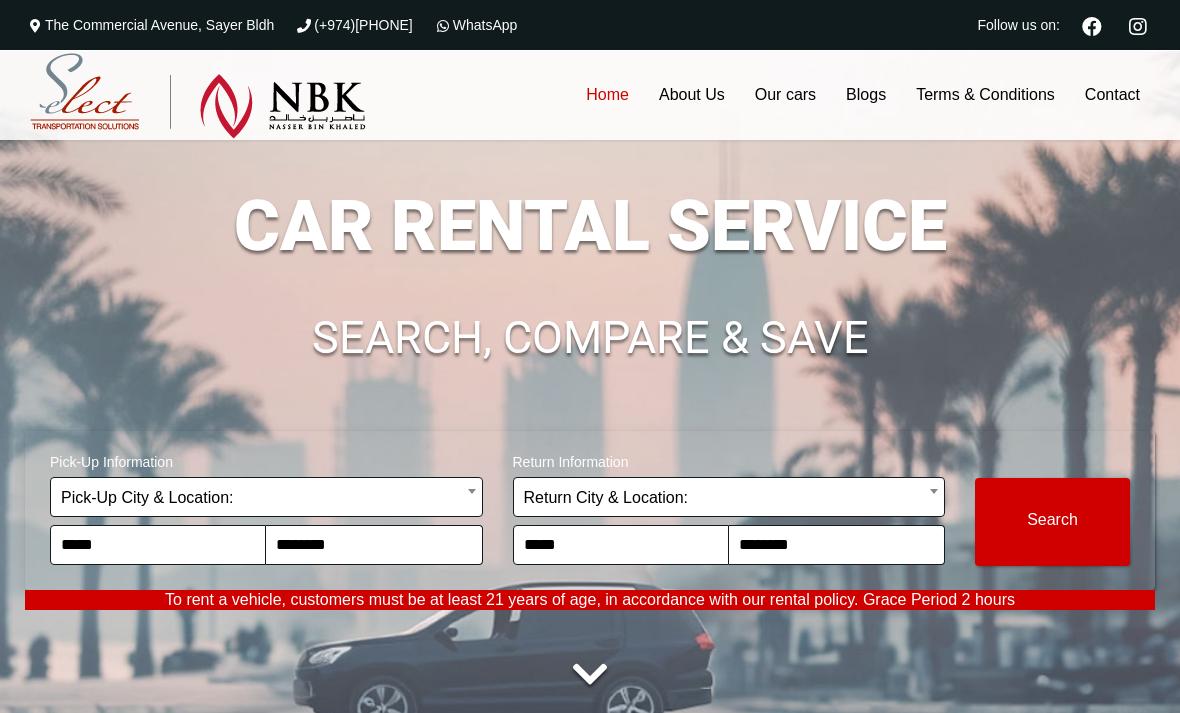 scroll, scrollTop: 0, scrollLeft: 0, axis: both 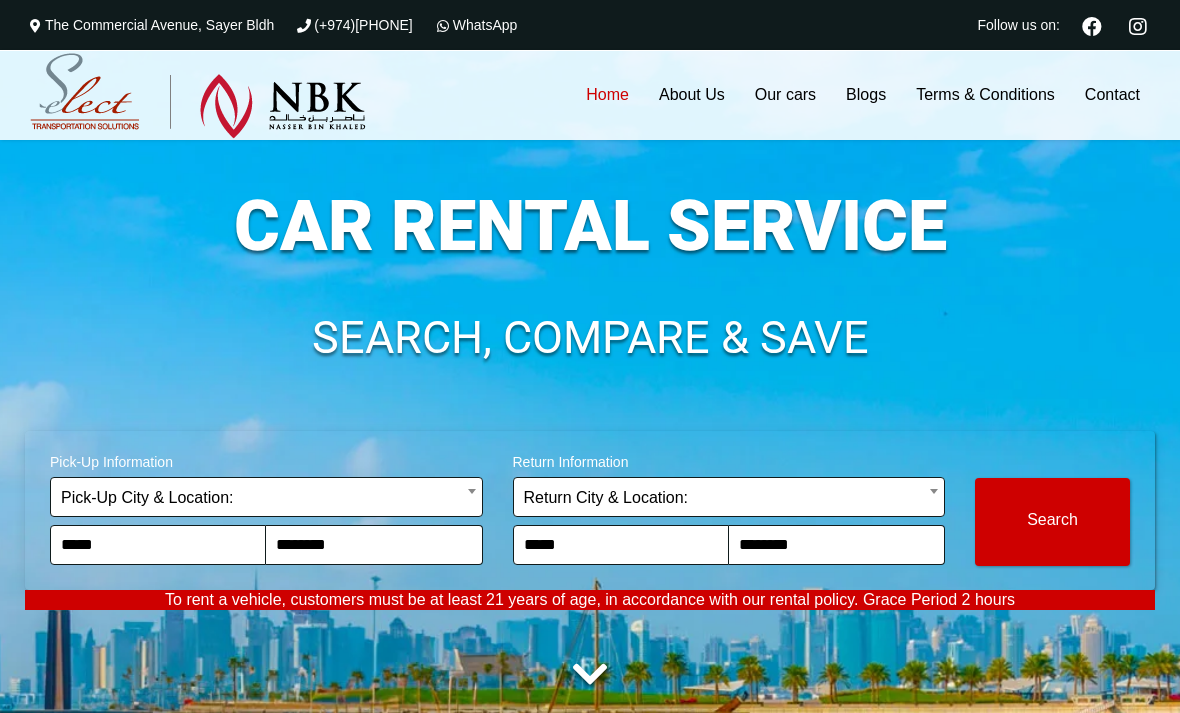 click on "Modify Search" at bounding box center (1052, 522) 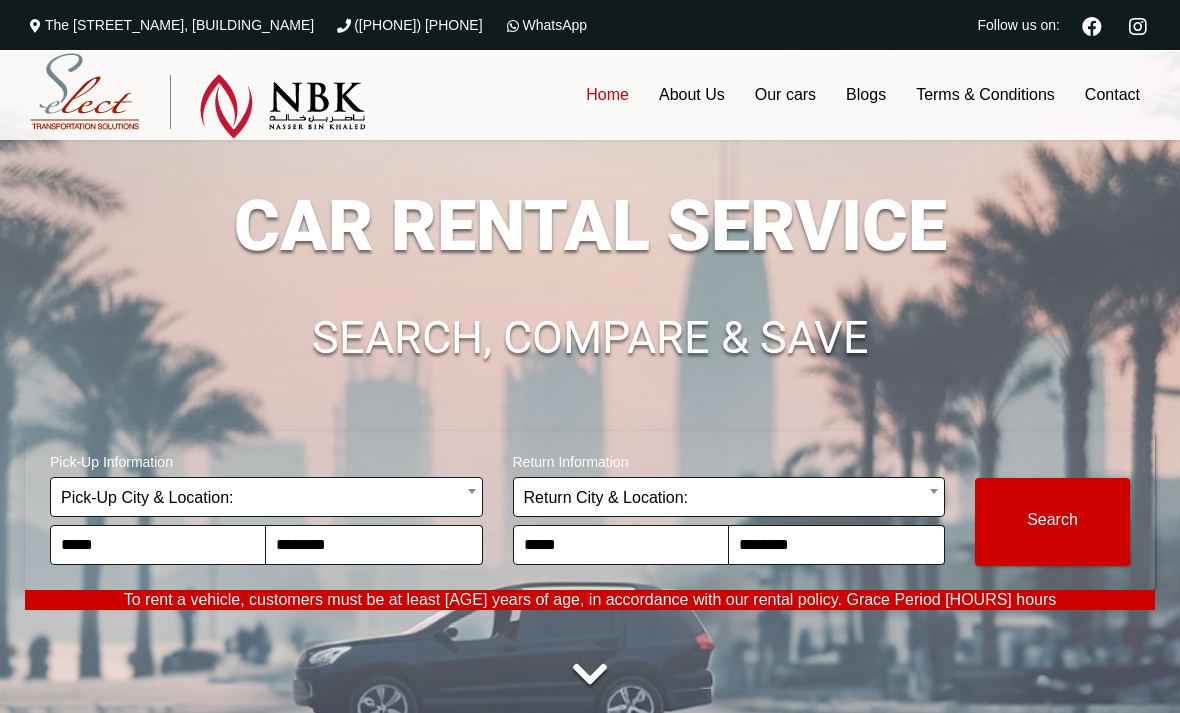 scroll, scrollTop: 0, scrollLeft: 0, axis: both 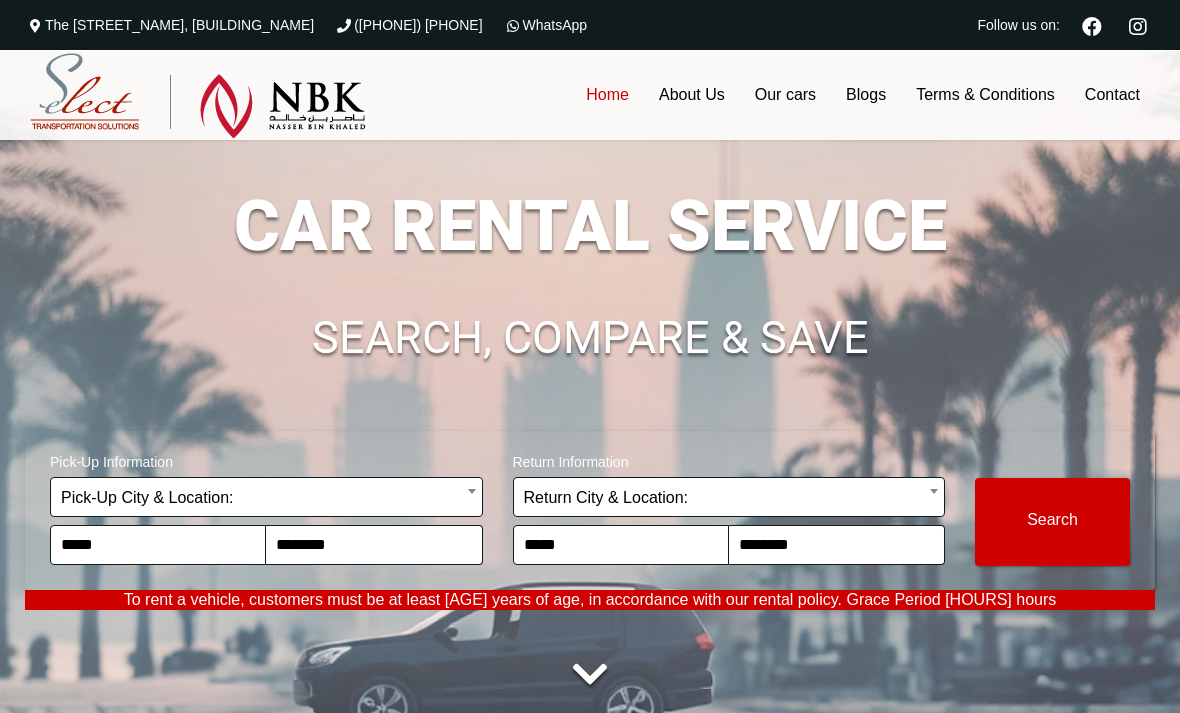 click on "**********" at bounding box center (590, 510) 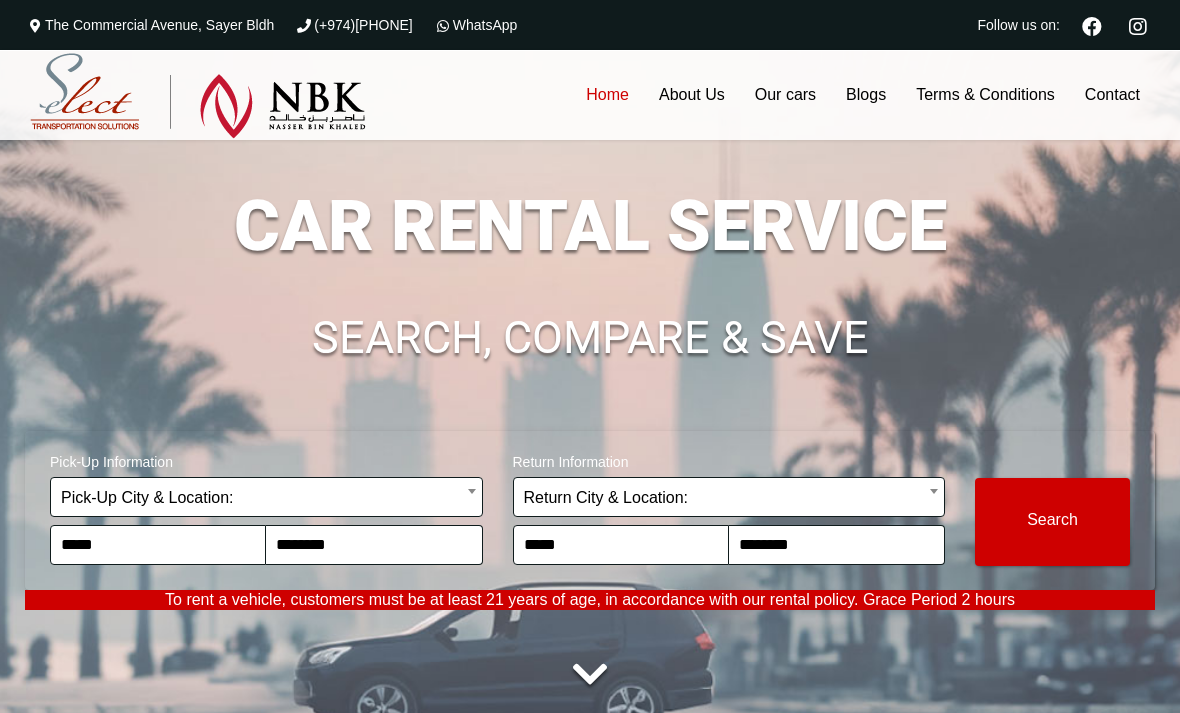 scroll, scrollTop: 0, scrollLeft: 0, axis: both 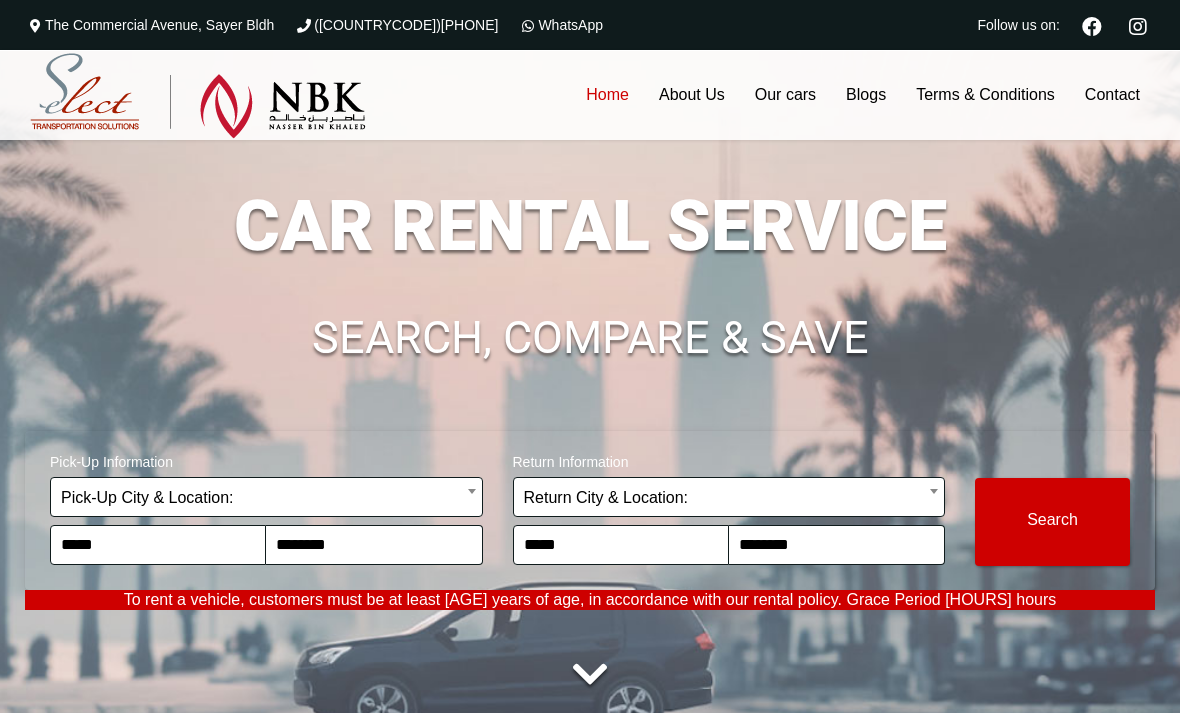 click on "Modify Search" at bounding box center [1052, 522] 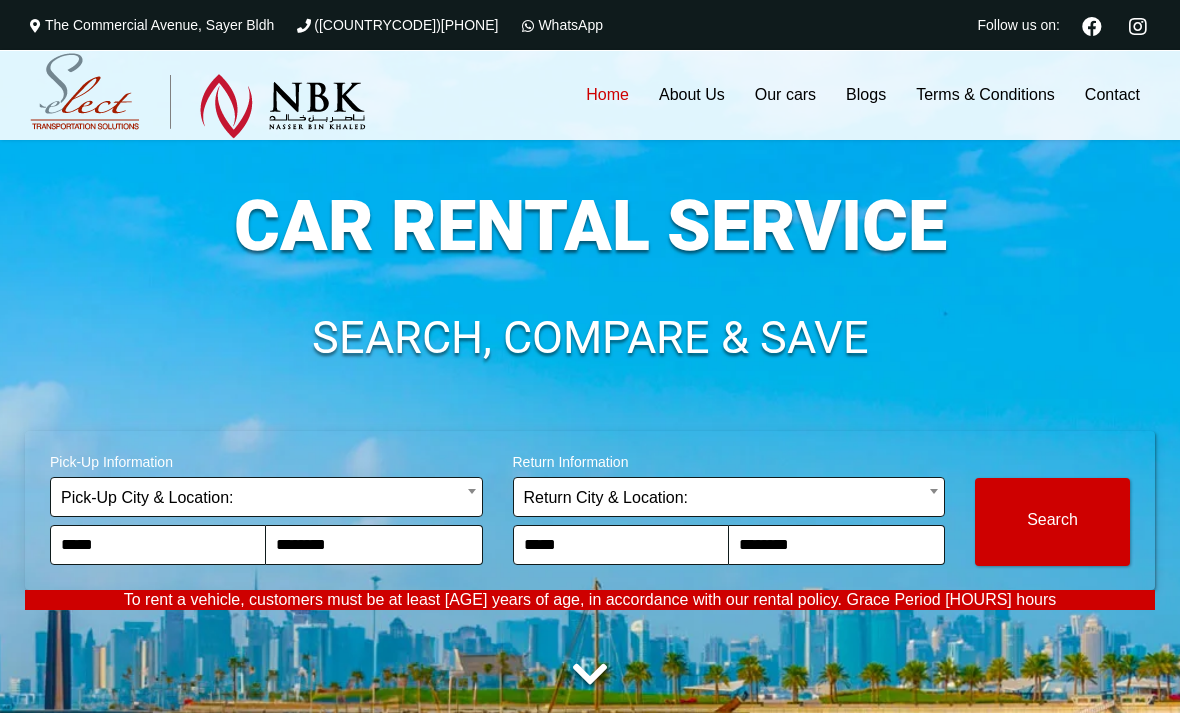 click on "**********" at bounding box center (590, 430) 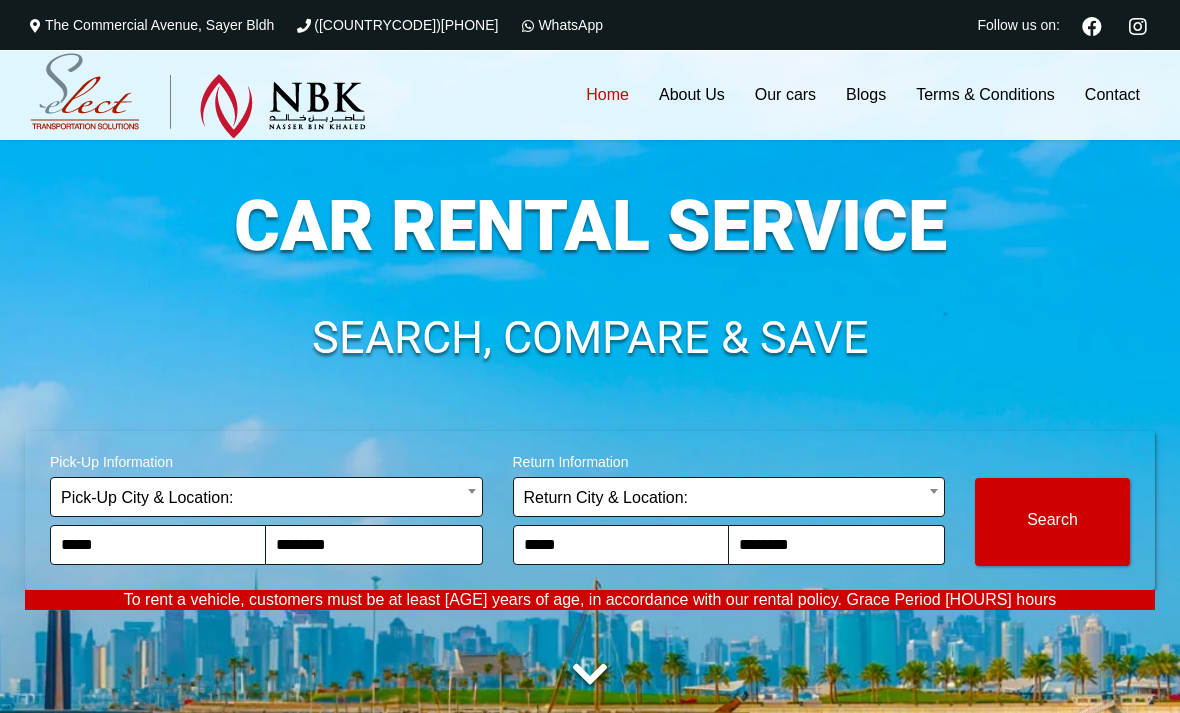 click on "**********" at bounding box center (590, 430) 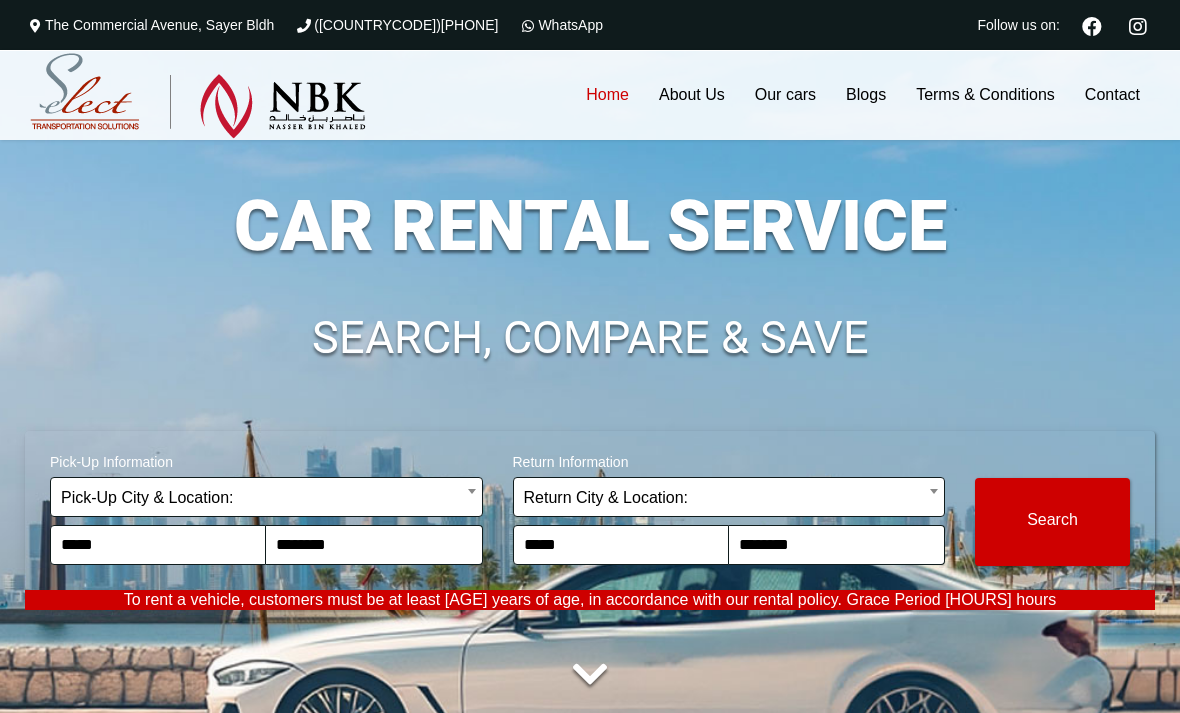 click on "**********" at bounding box center (590, 510) 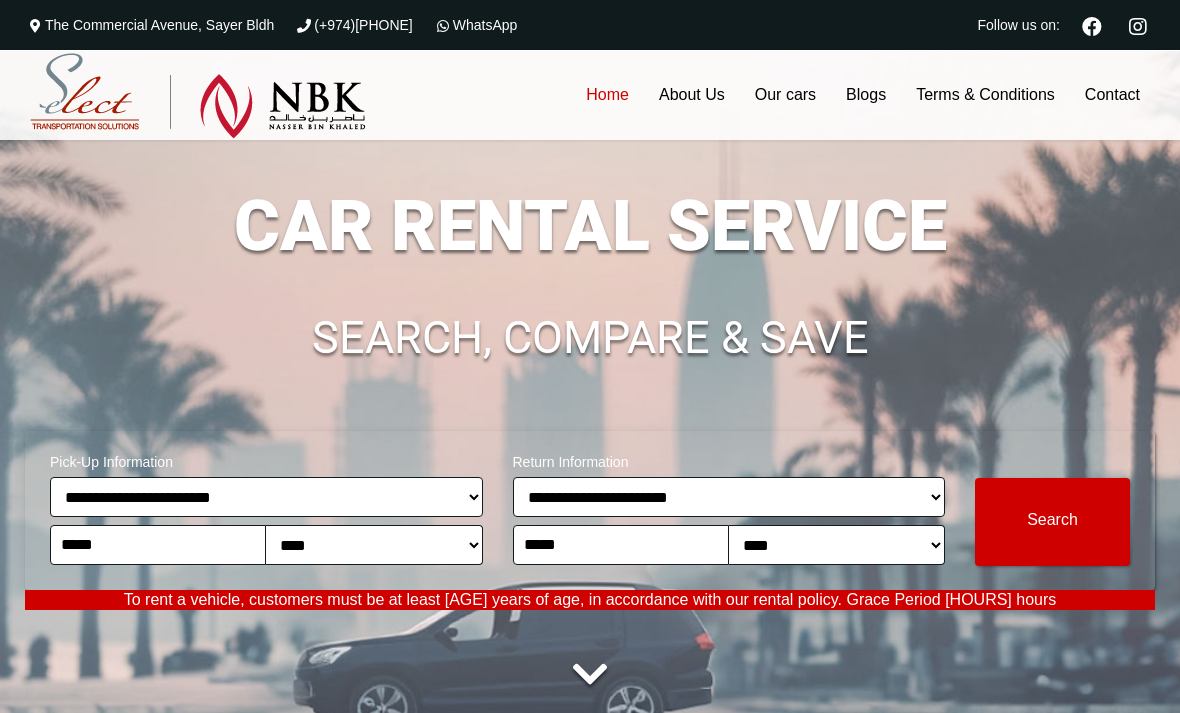 scroll, scrollTop: 0, scrollLeft: 0, axis: both 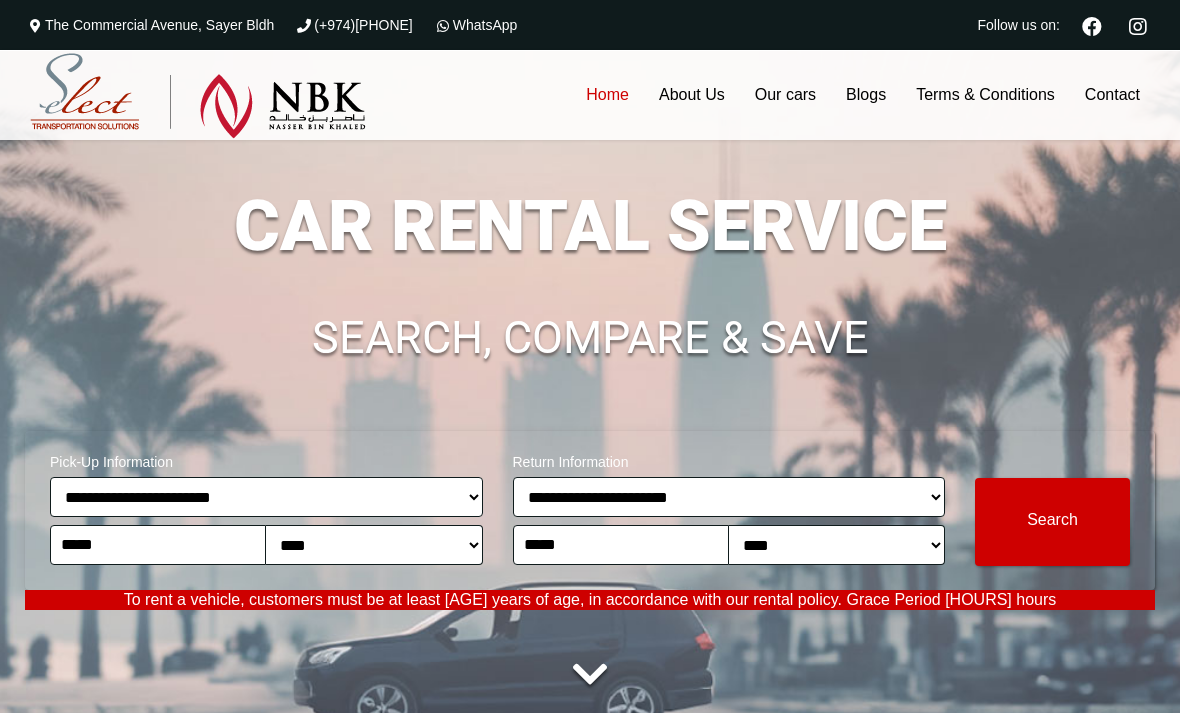 click at bounding box center [590, 675] 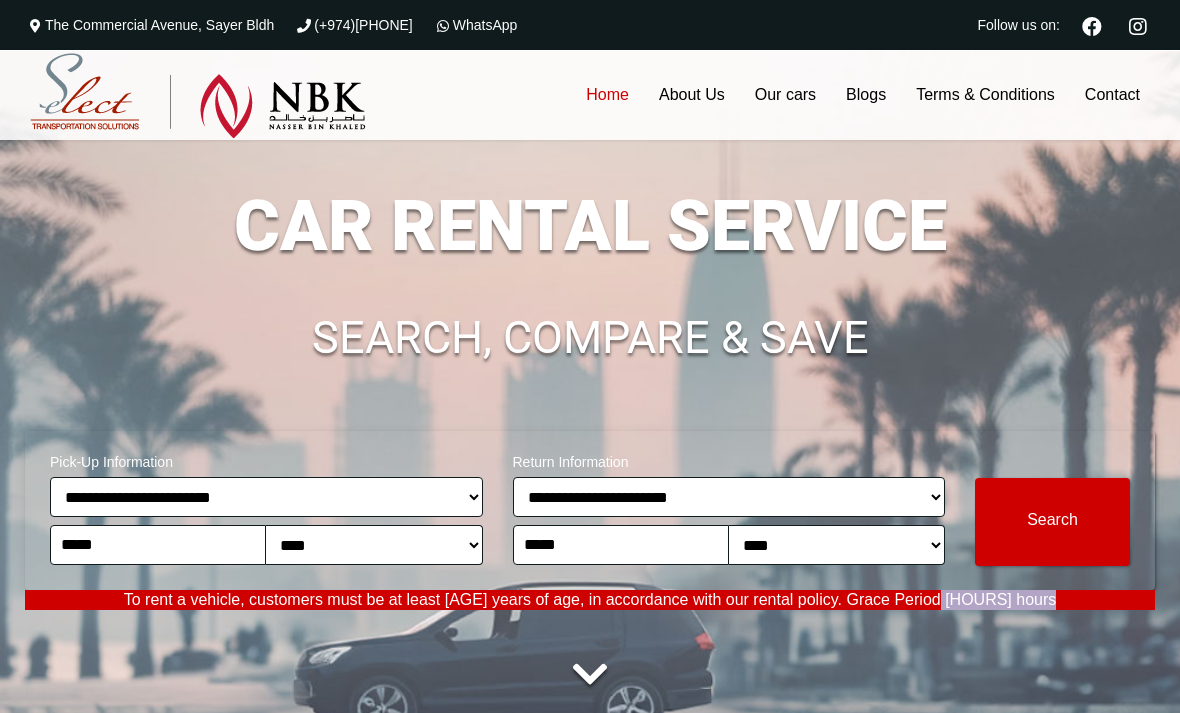 click at bounding box center (590, 675) 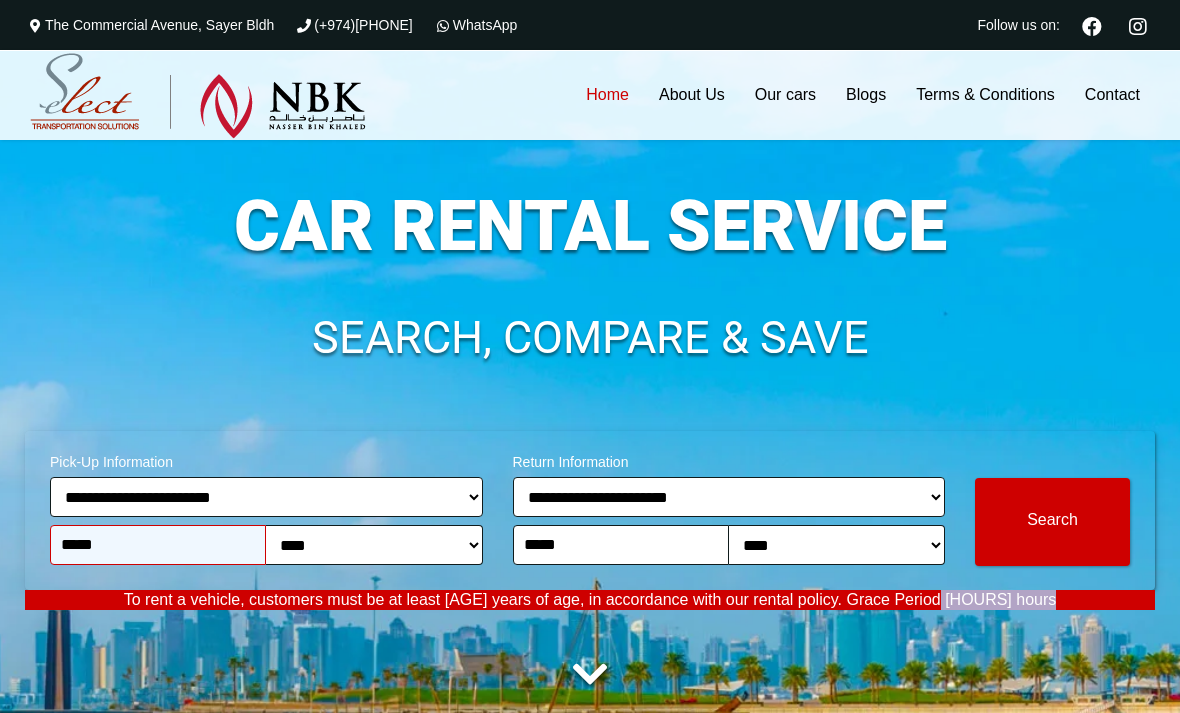 click on "*****" at bounding box center (158, 545) 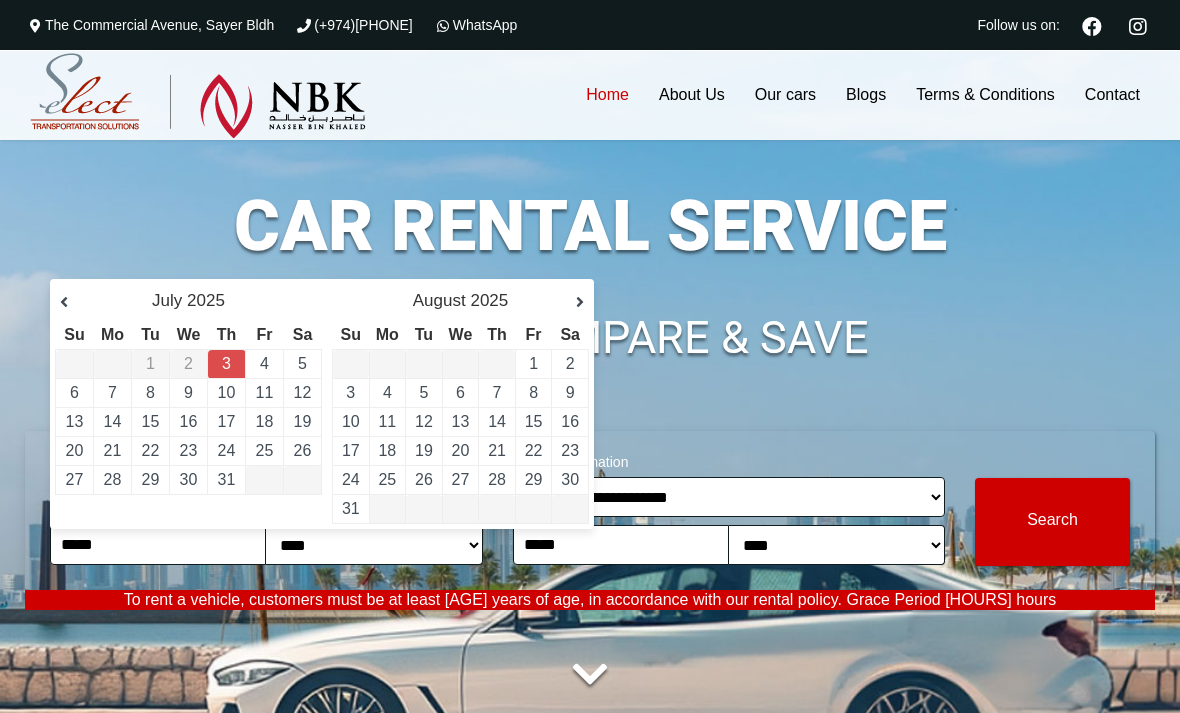 click on "7" at bounding box center [112, 392] 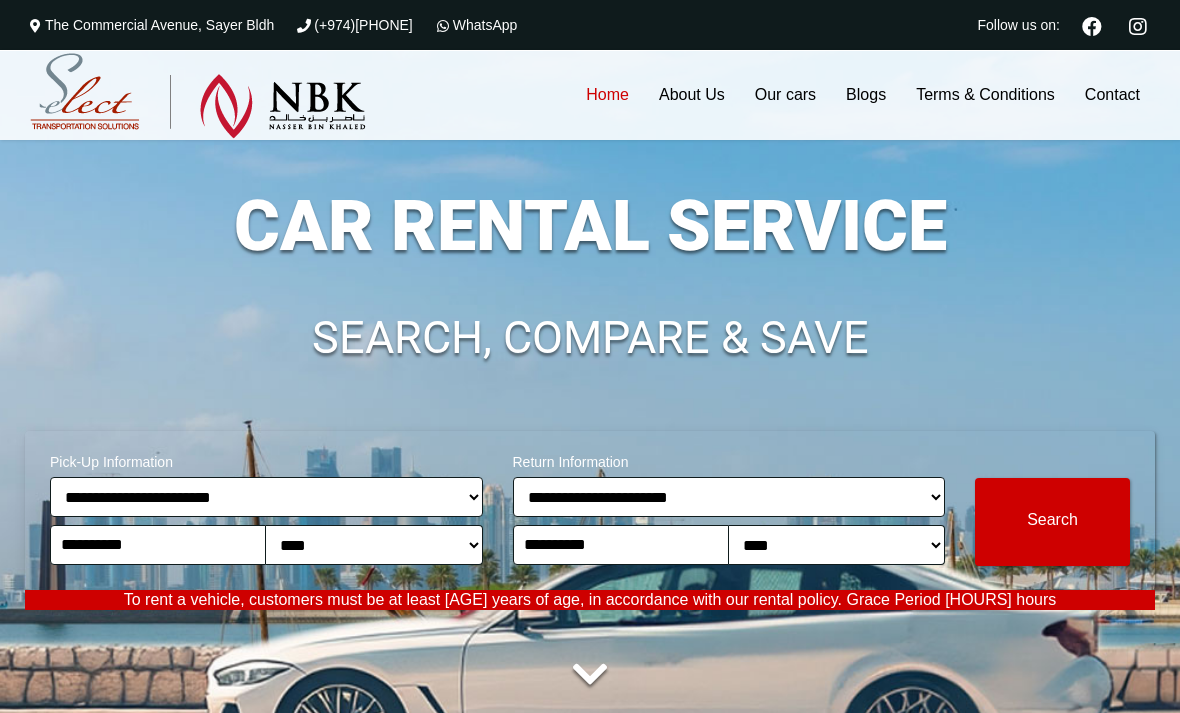 click on "Pick-Up Information" at bounding box center [266, 459] 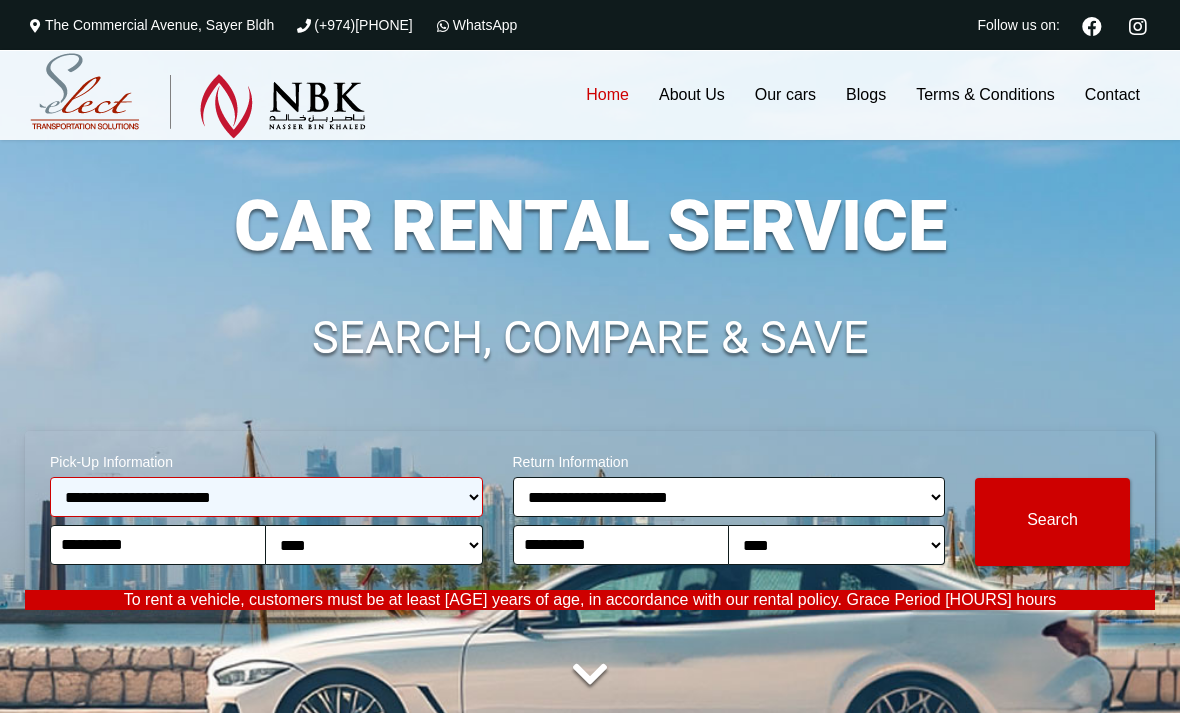 click on "**********" at bounding box center (266, 497) 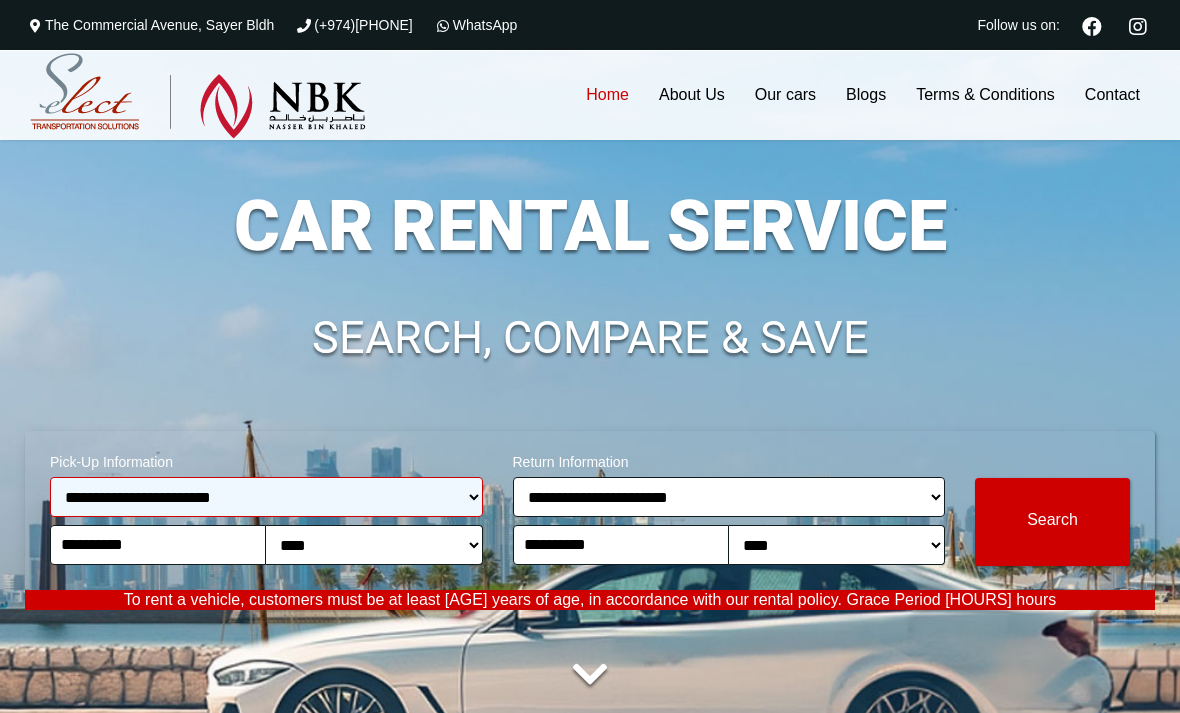 select on "*" 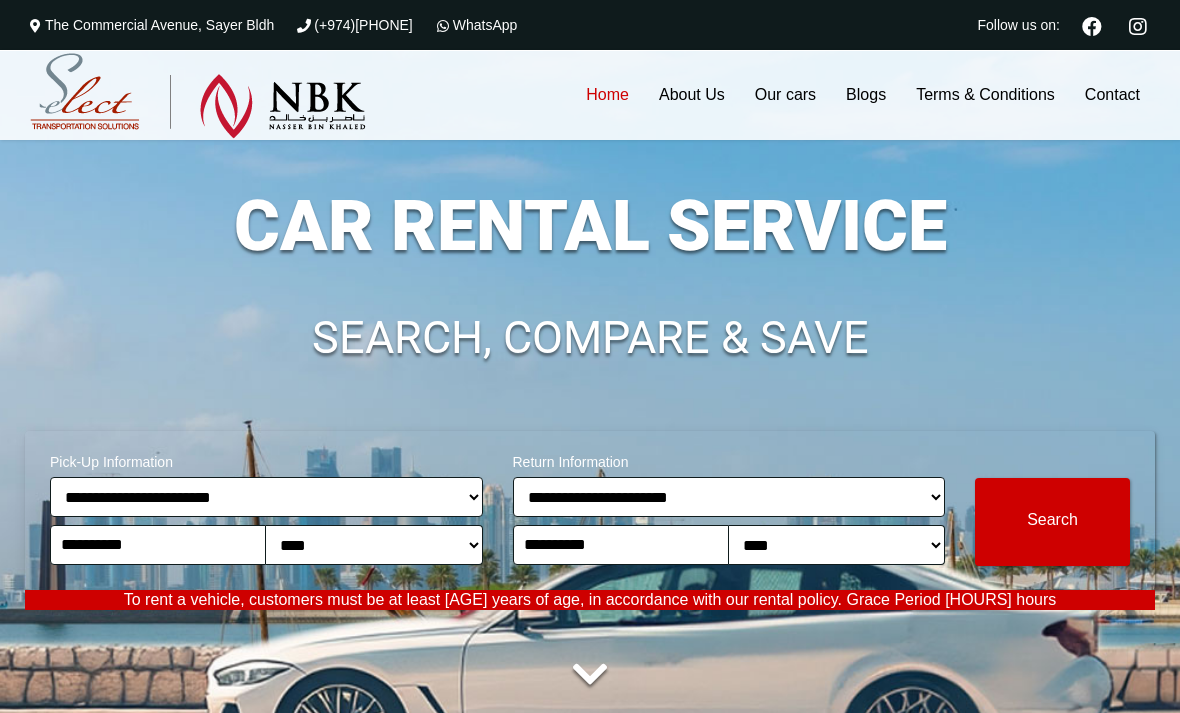 click on "**********" at bounding box center (590, 430) 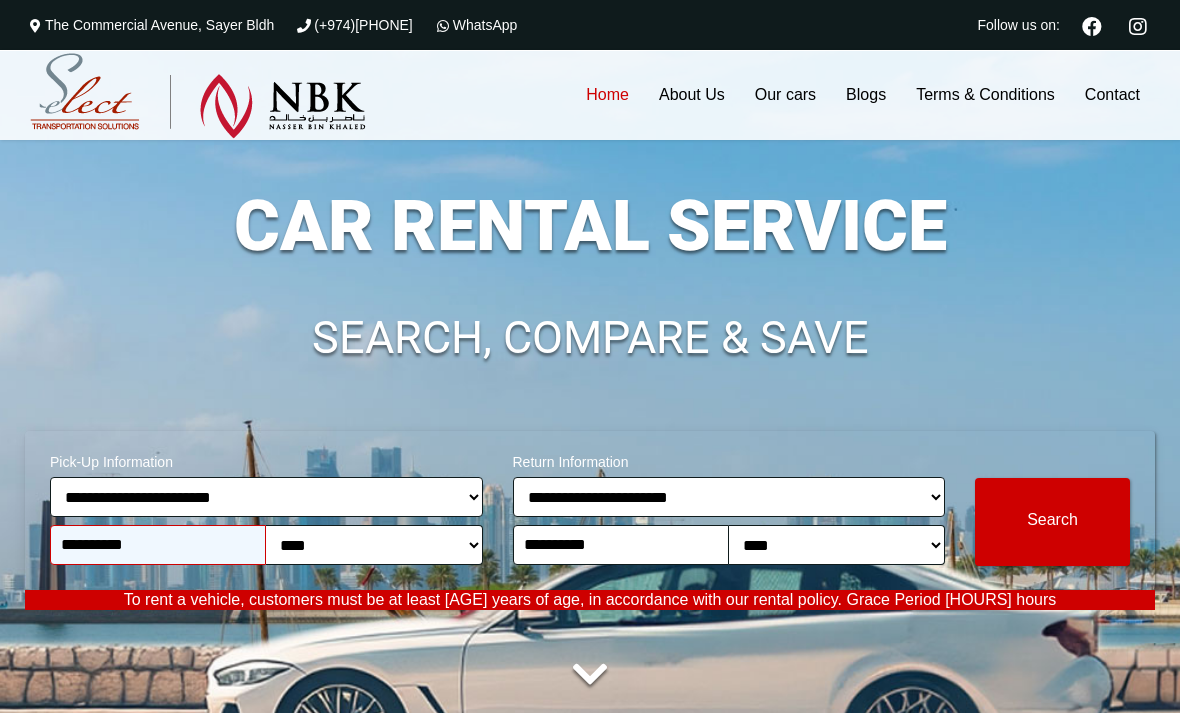 click on "**********" at bounding box center [158, 545] 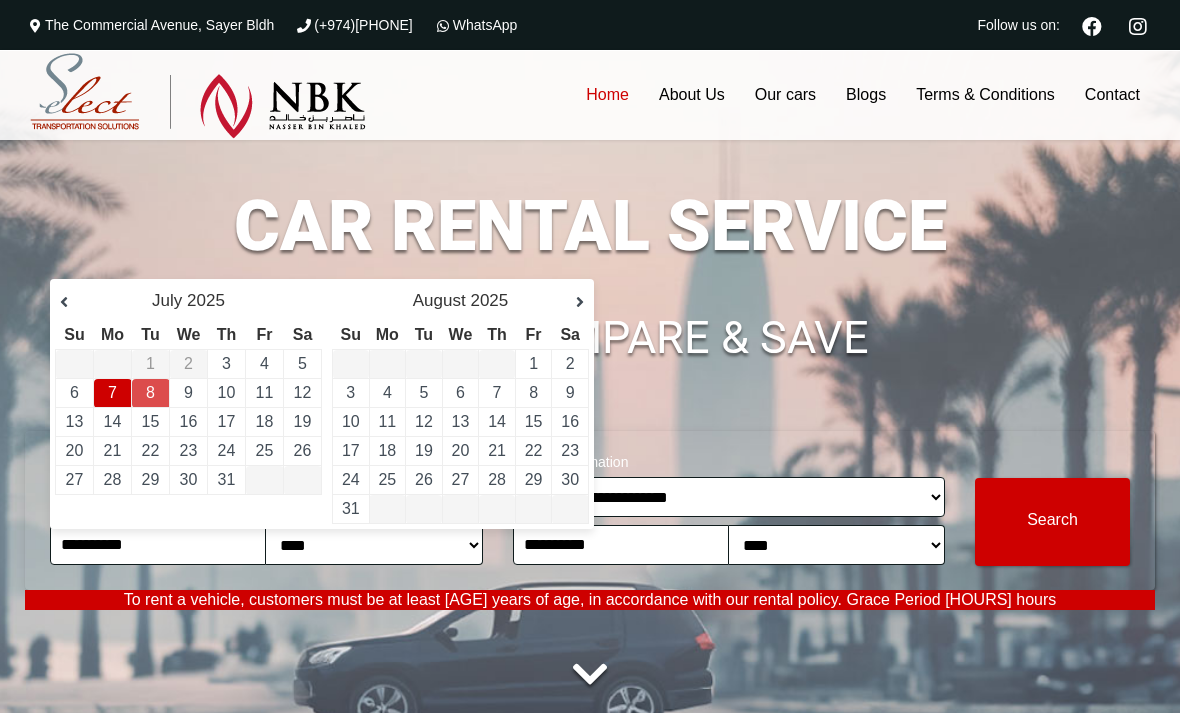 click on "23" at bounding box center [226, 363] 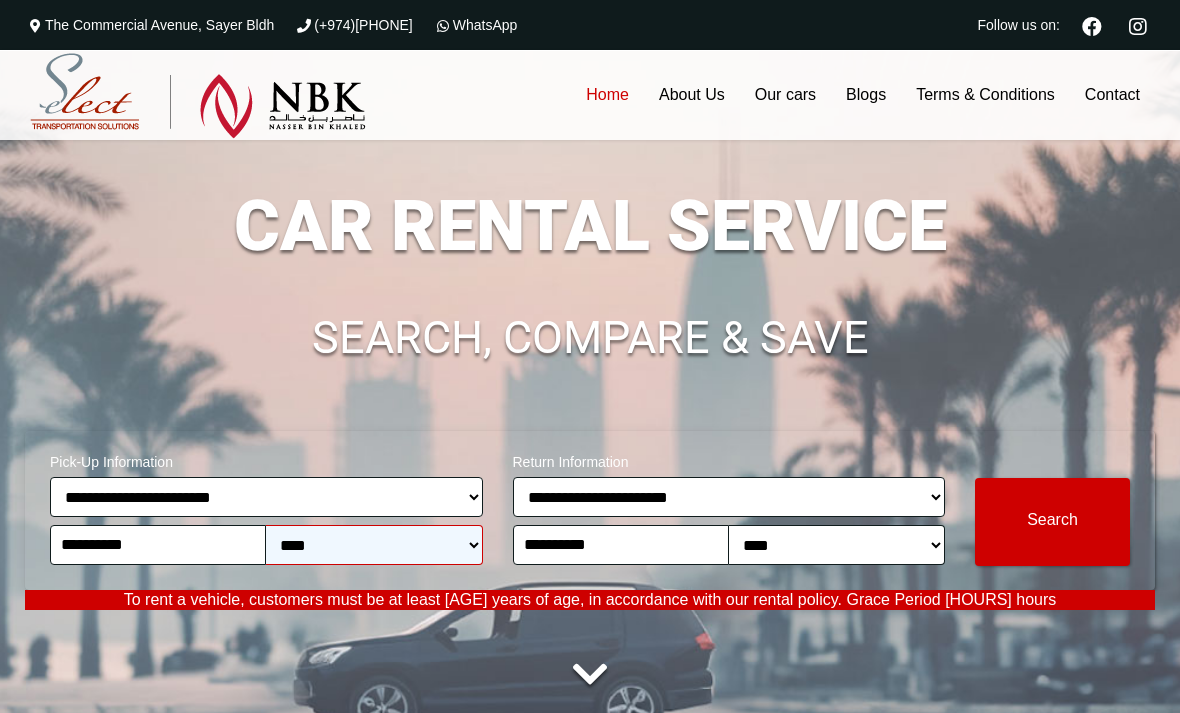 select on "********" 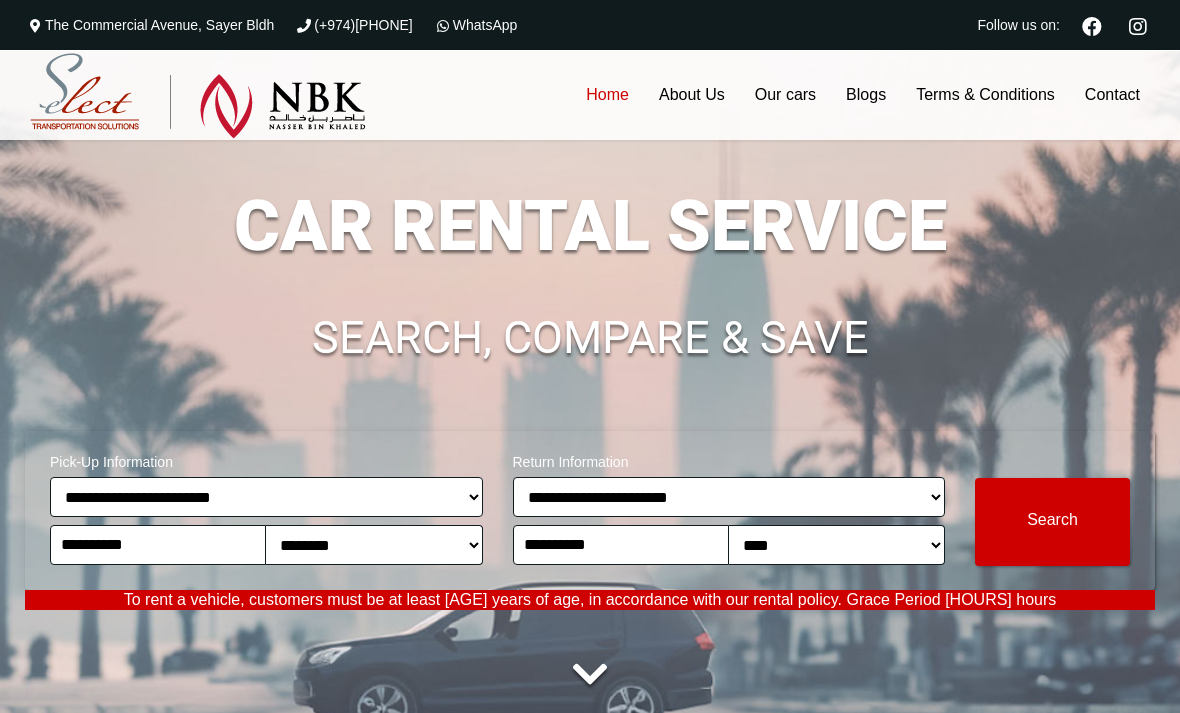 click on "Pick-Up Information" at bounding box center (266, 459) 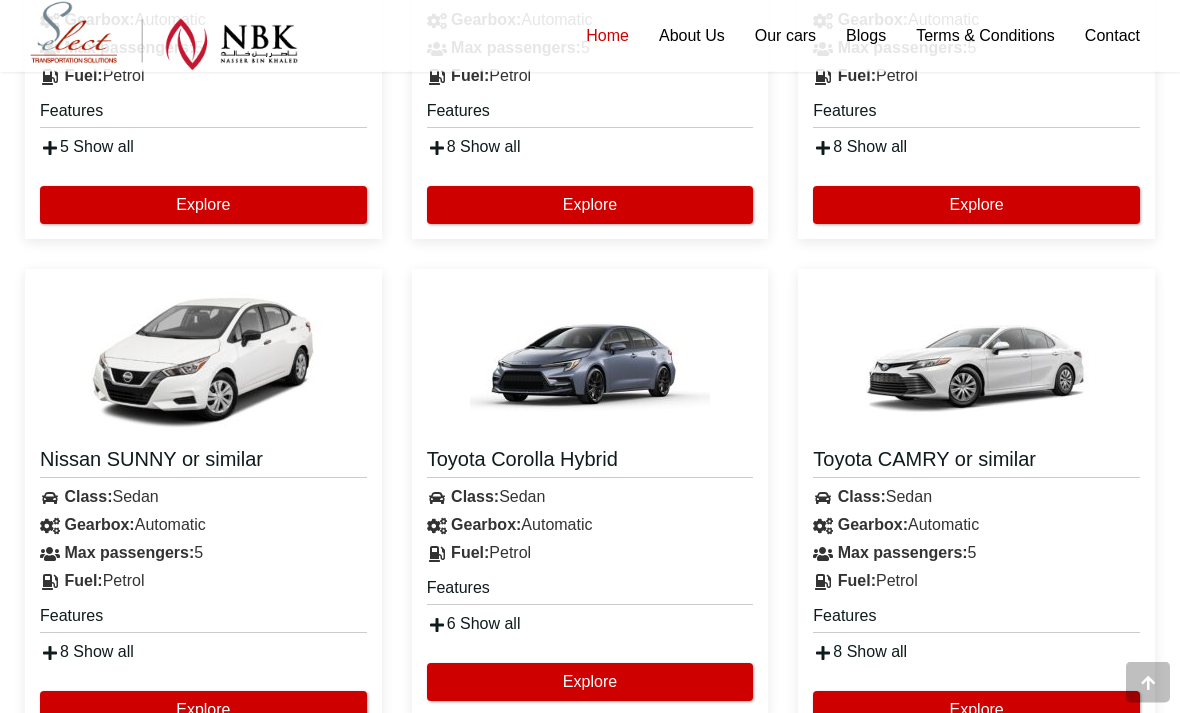 scroll, scrollTop: 3458, scrollLeft: 0, axis: vertical 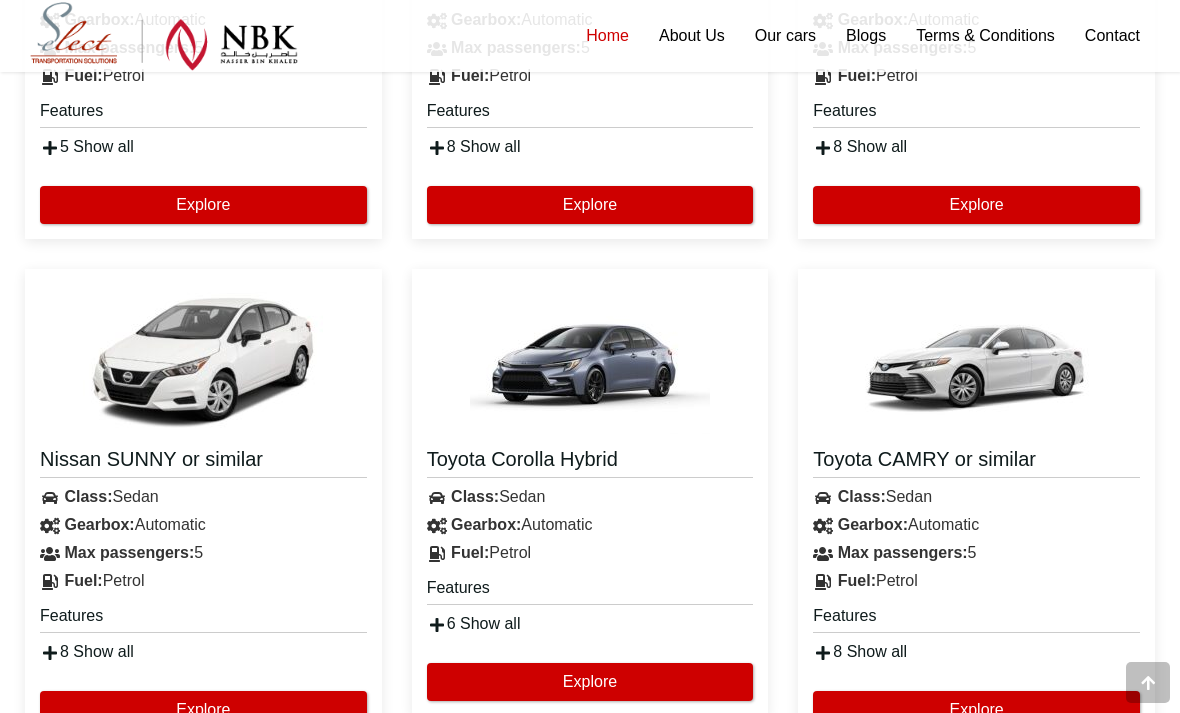 click on "Explore" at bounding box center [976, 710] 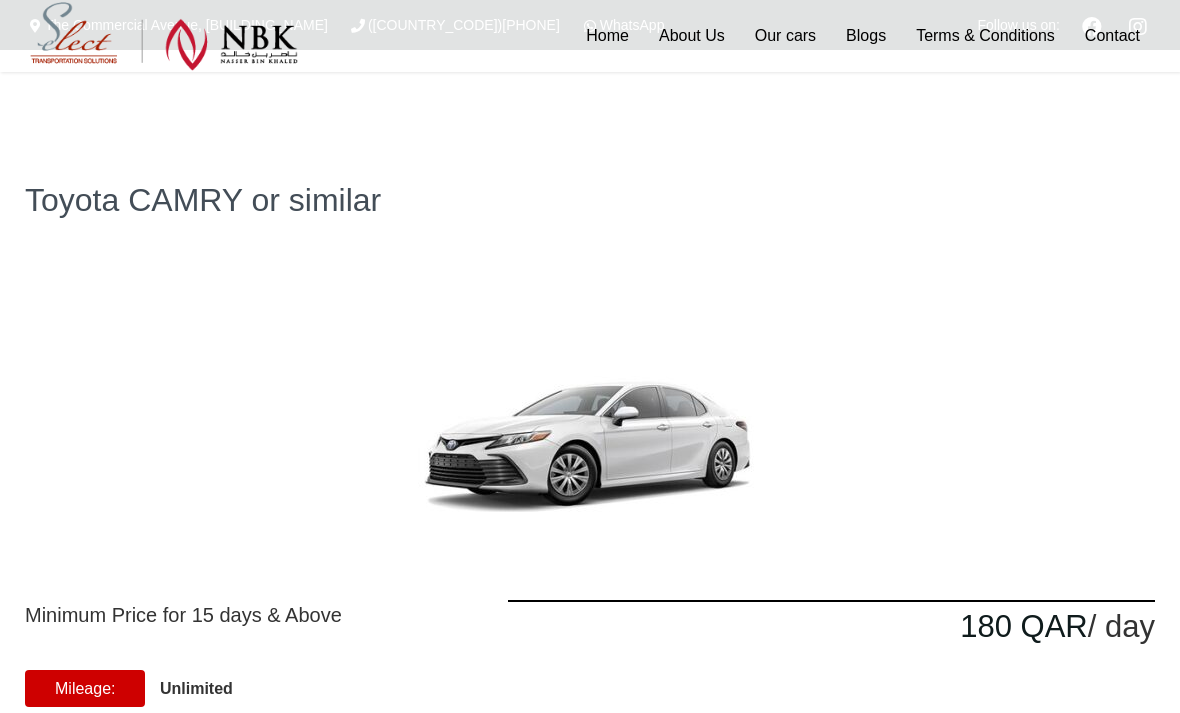 scroll, scrollTop: 128, scrollLeft: 0, axis: vertical 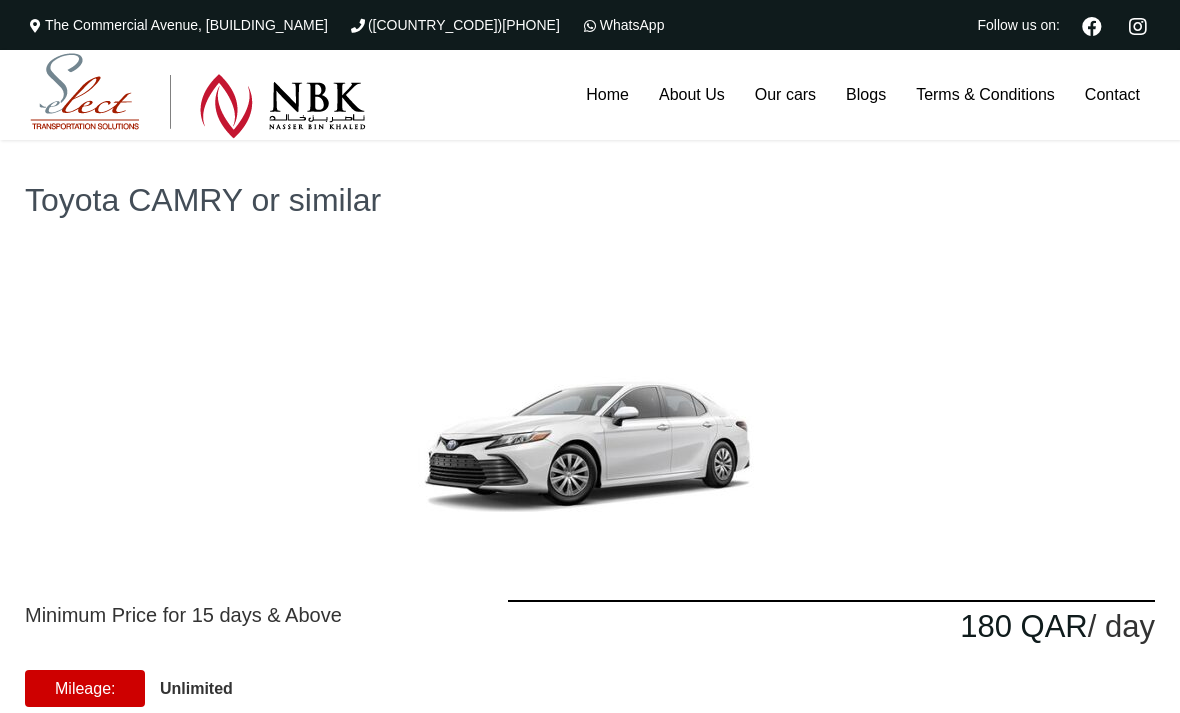 click on "180 QAR / day" at bounding box center (831, 626) 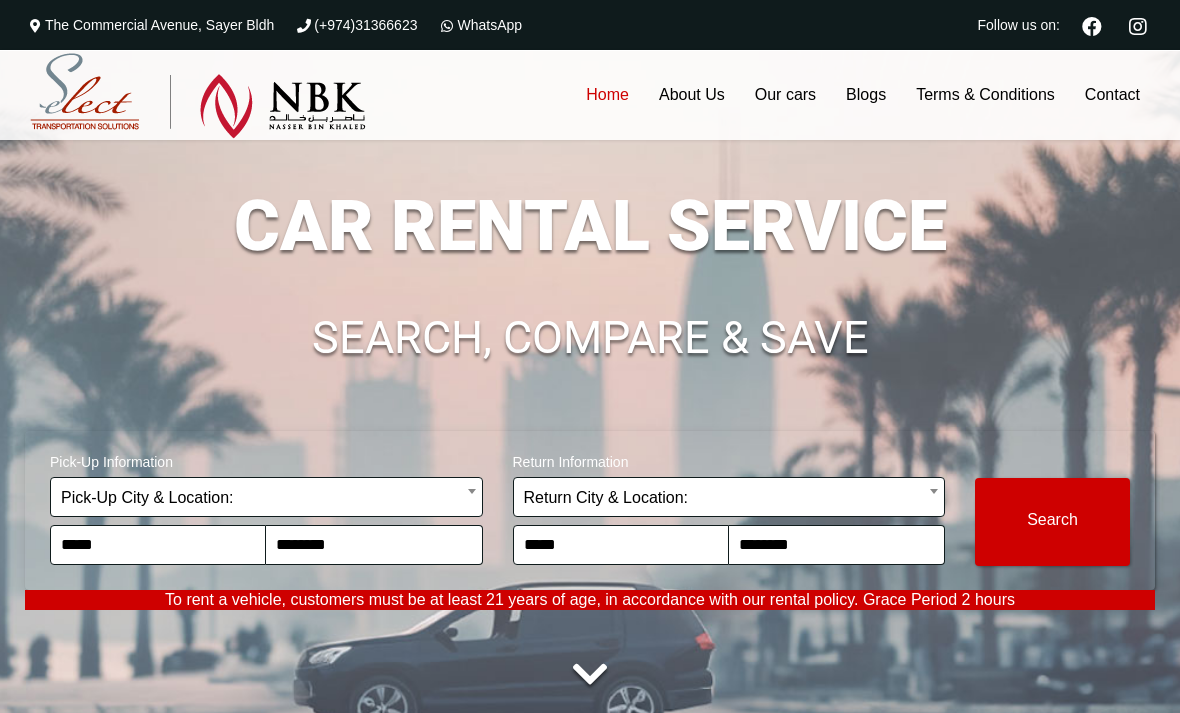scroll, scrollTop: 0, scrollLeft: 0, axis: both 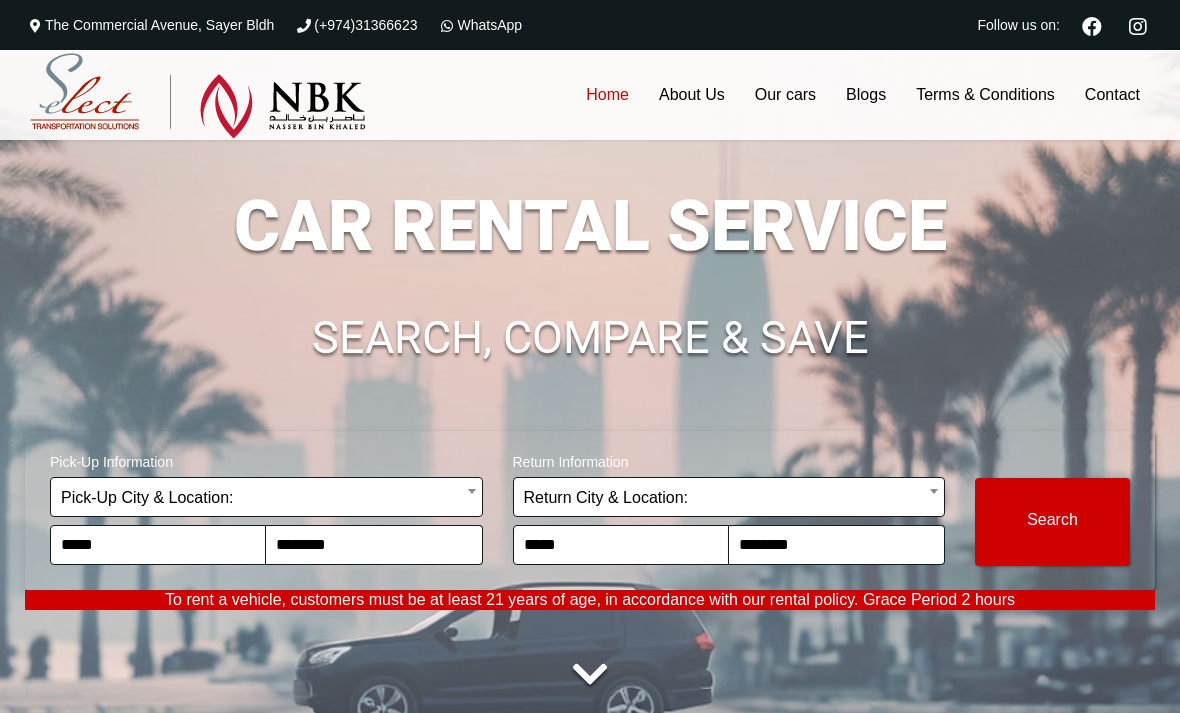 click at bounding box center (590, 675) 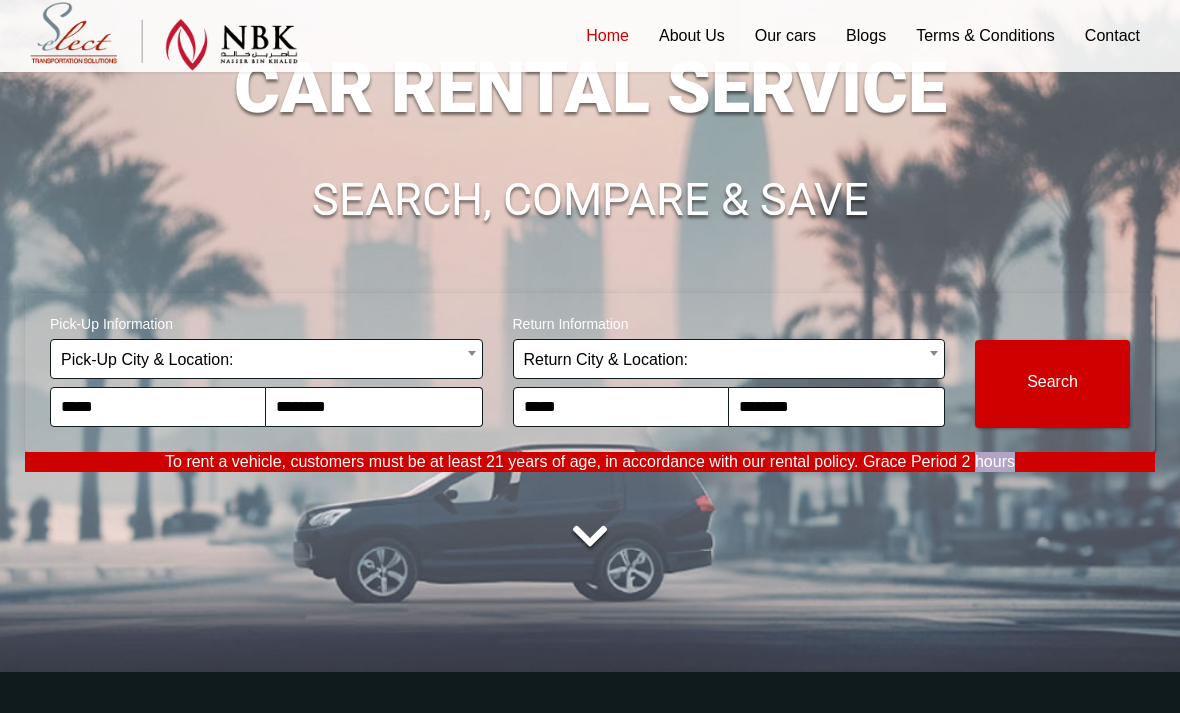 scroll, scrollTop: 186, scrollLeft: 0, axis: vertical 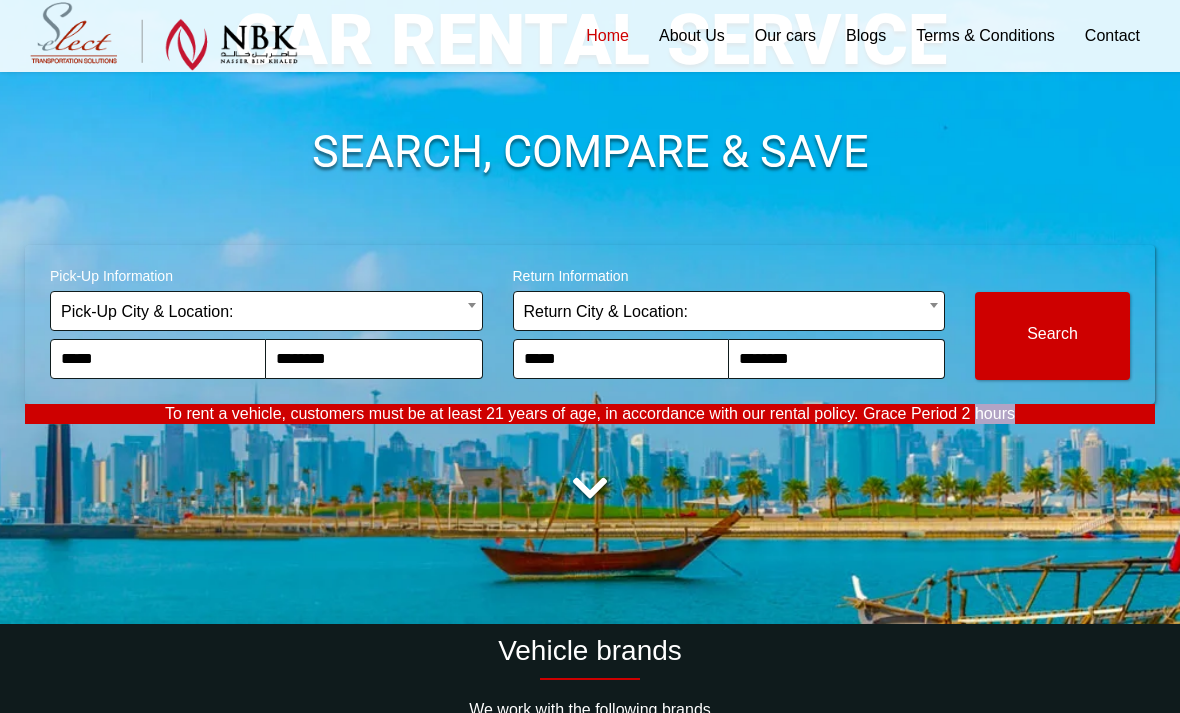 click on "**********" at bounding box center [590, 244] 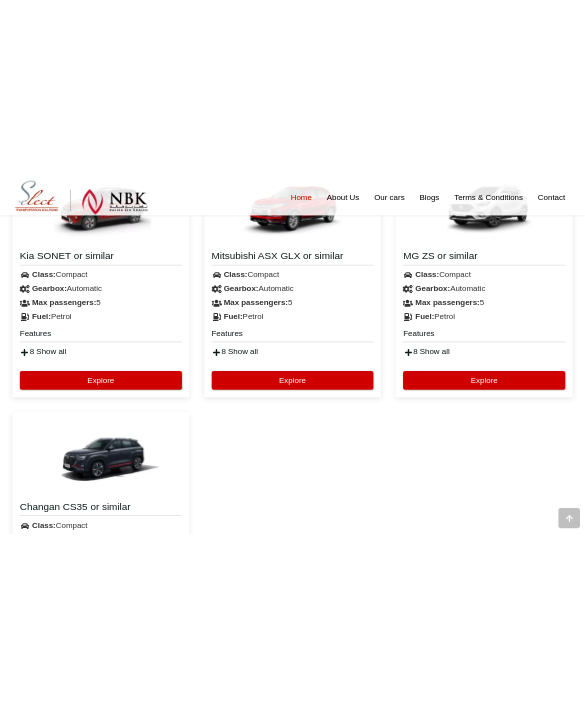 scroll, scrollTop: 2281, scrollLeft: 0, axis: vertical 